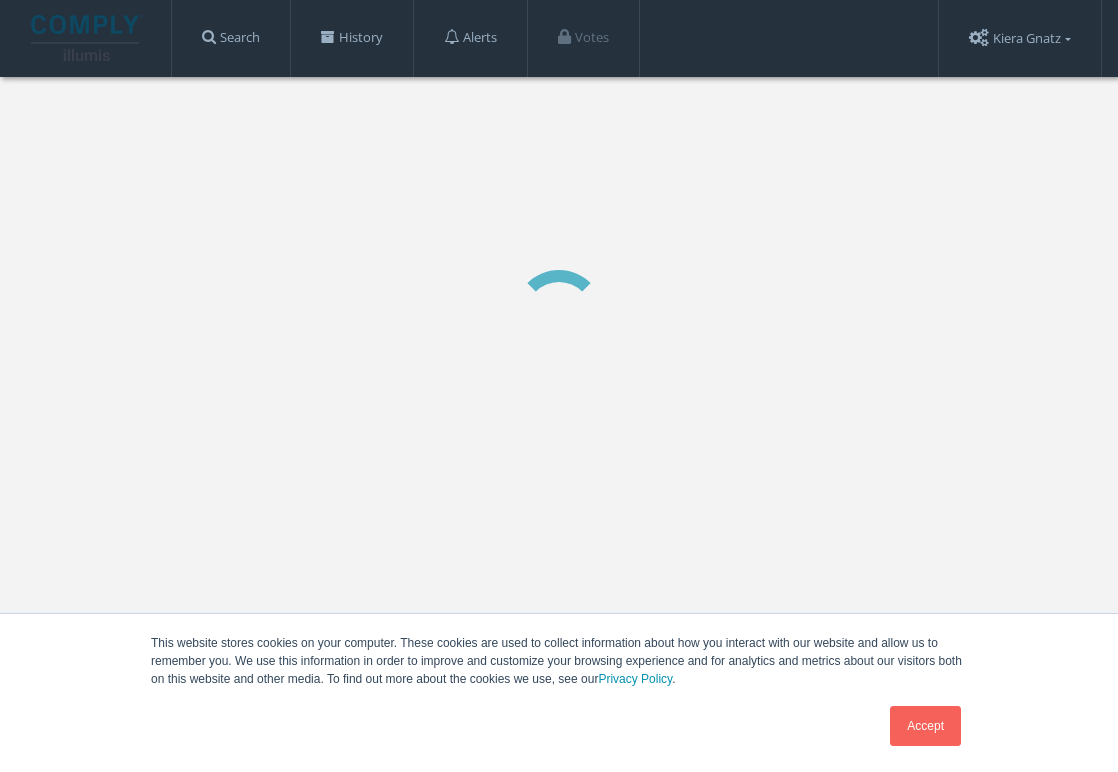 scroll, scrollTop: 0, scrollLeft: 0, axis: both 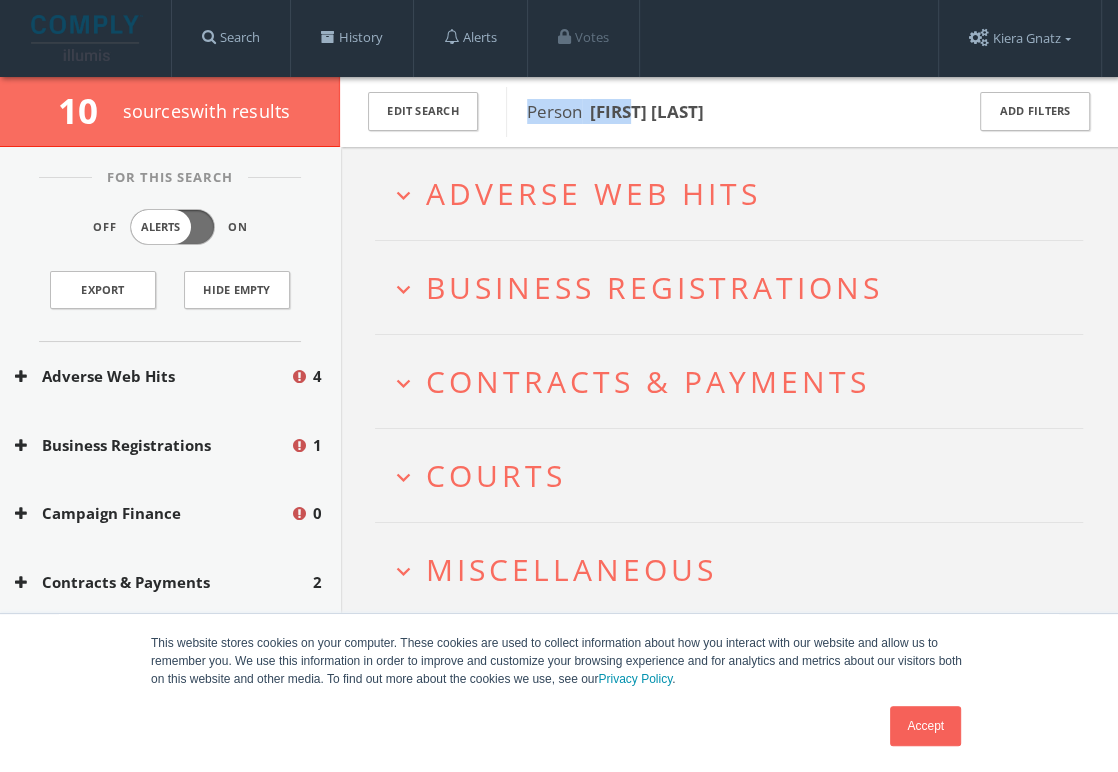 drag, startPoint x: 727, startPoint y: 95, endPoint x: 636, endPoint y: 99, distance: 91.08787 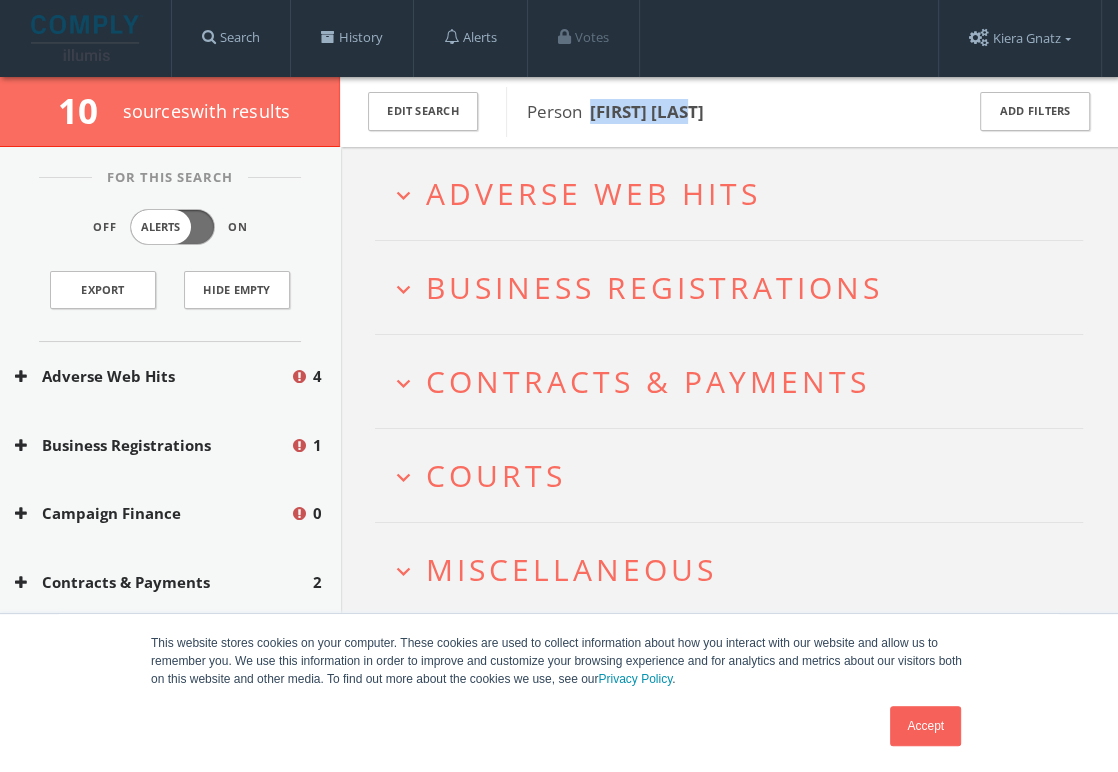drag, startPoint x: 740, startPoint y: 102, endPoint x: 589, endPoint y: 108, distance: 151.11916 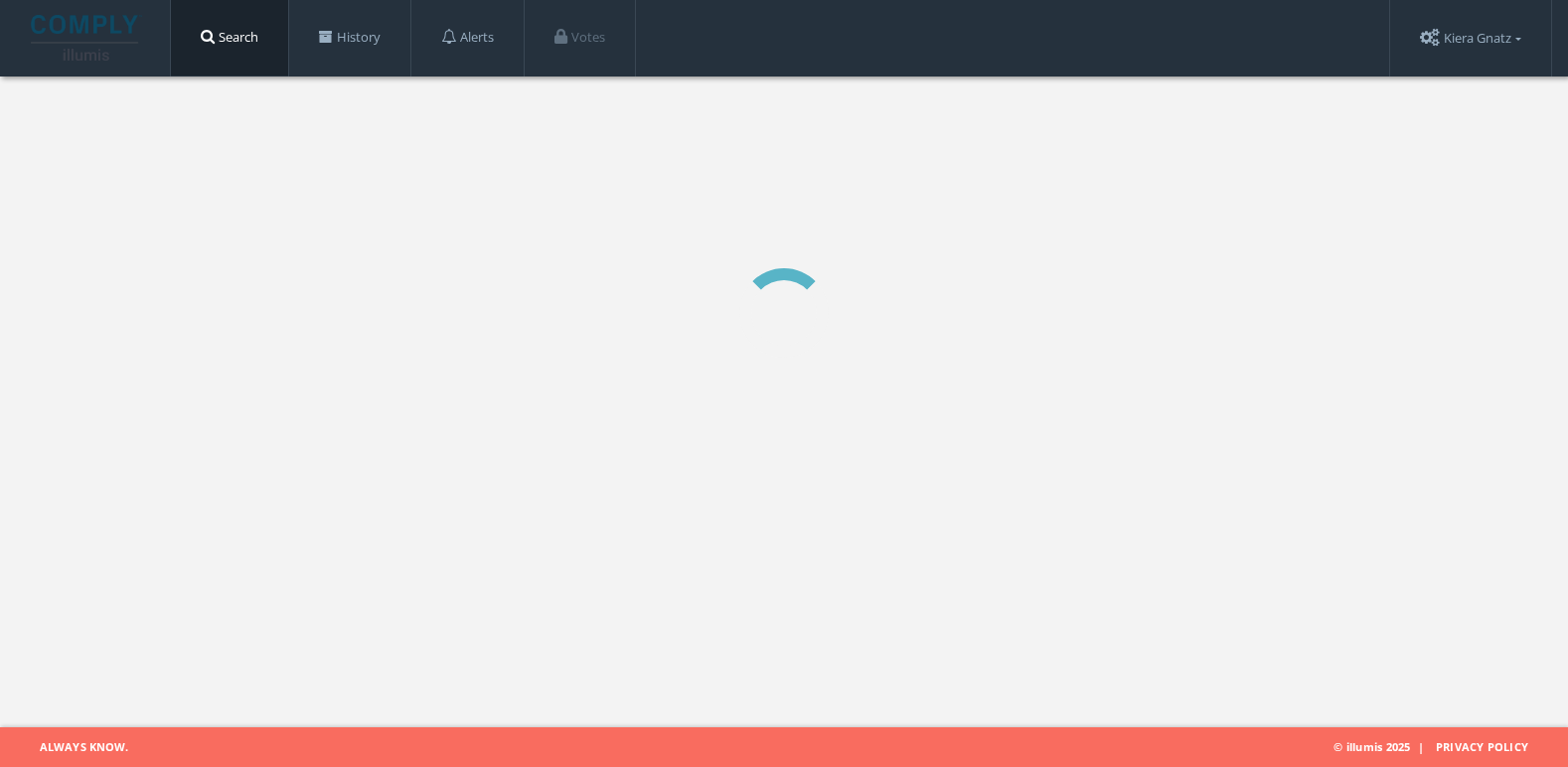 scroll, scrollTop: 0, scrollLeft: 0, axis: both 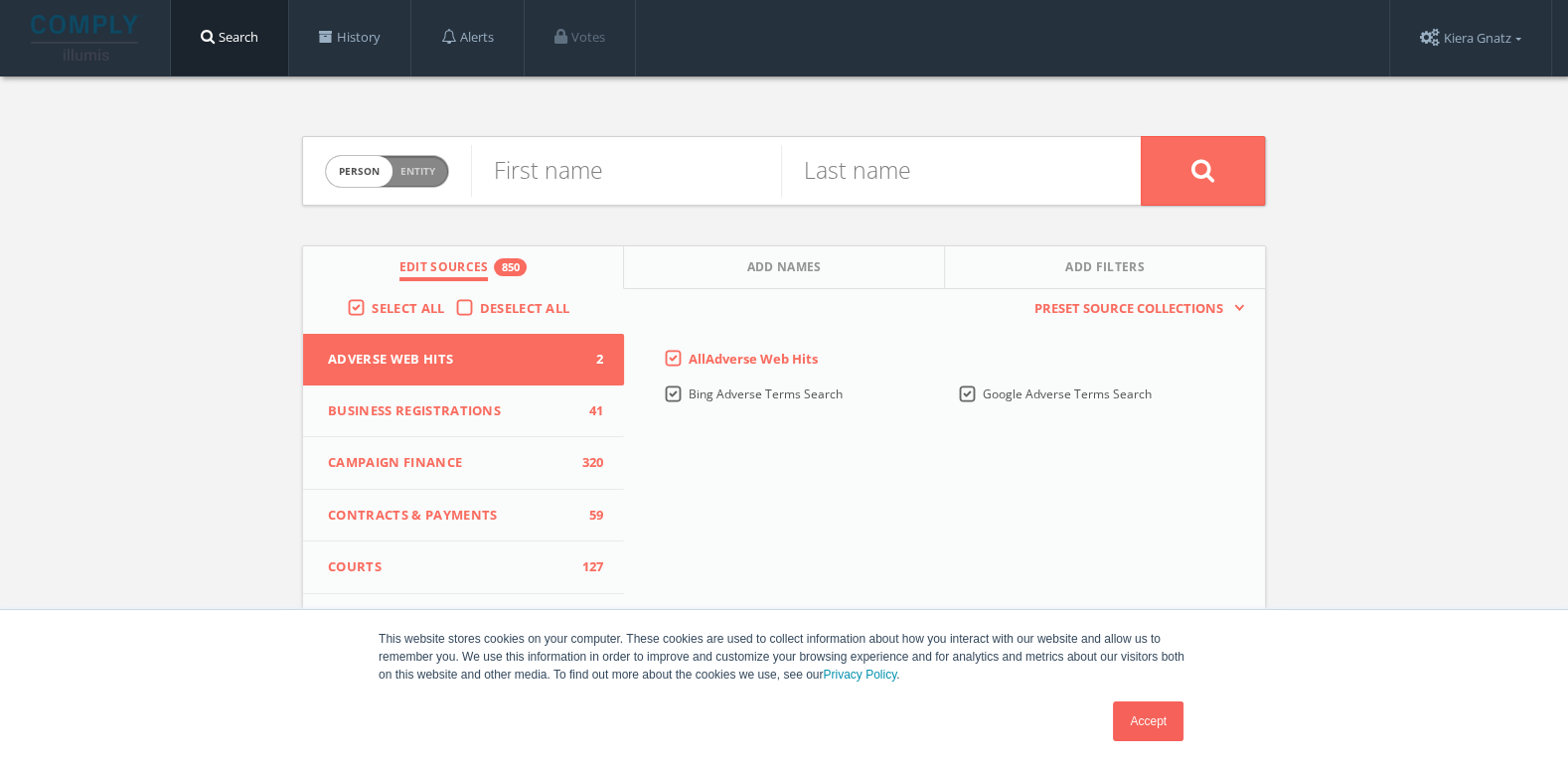 click on "First name" 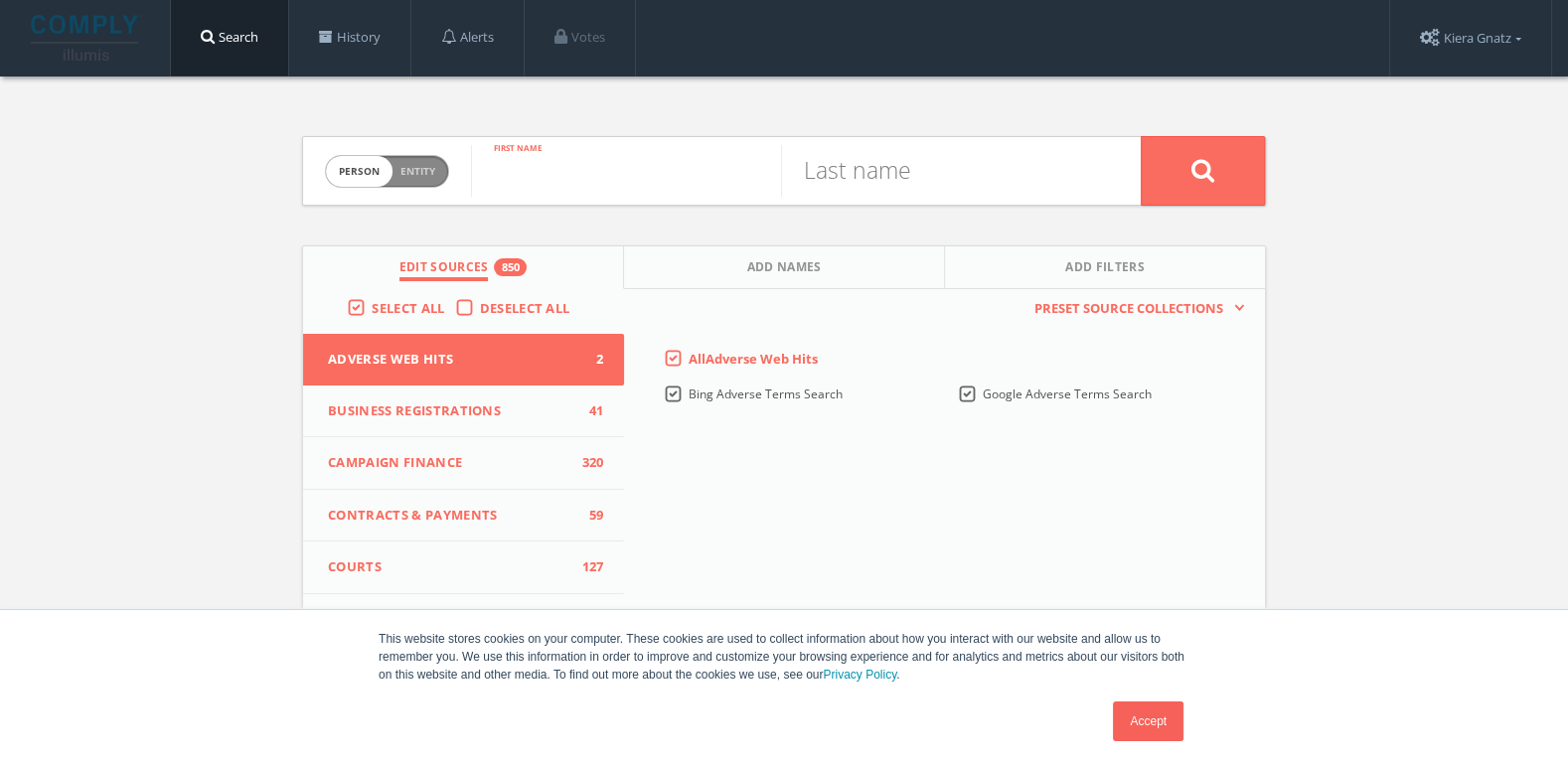 click at bounding box center [626, 171] 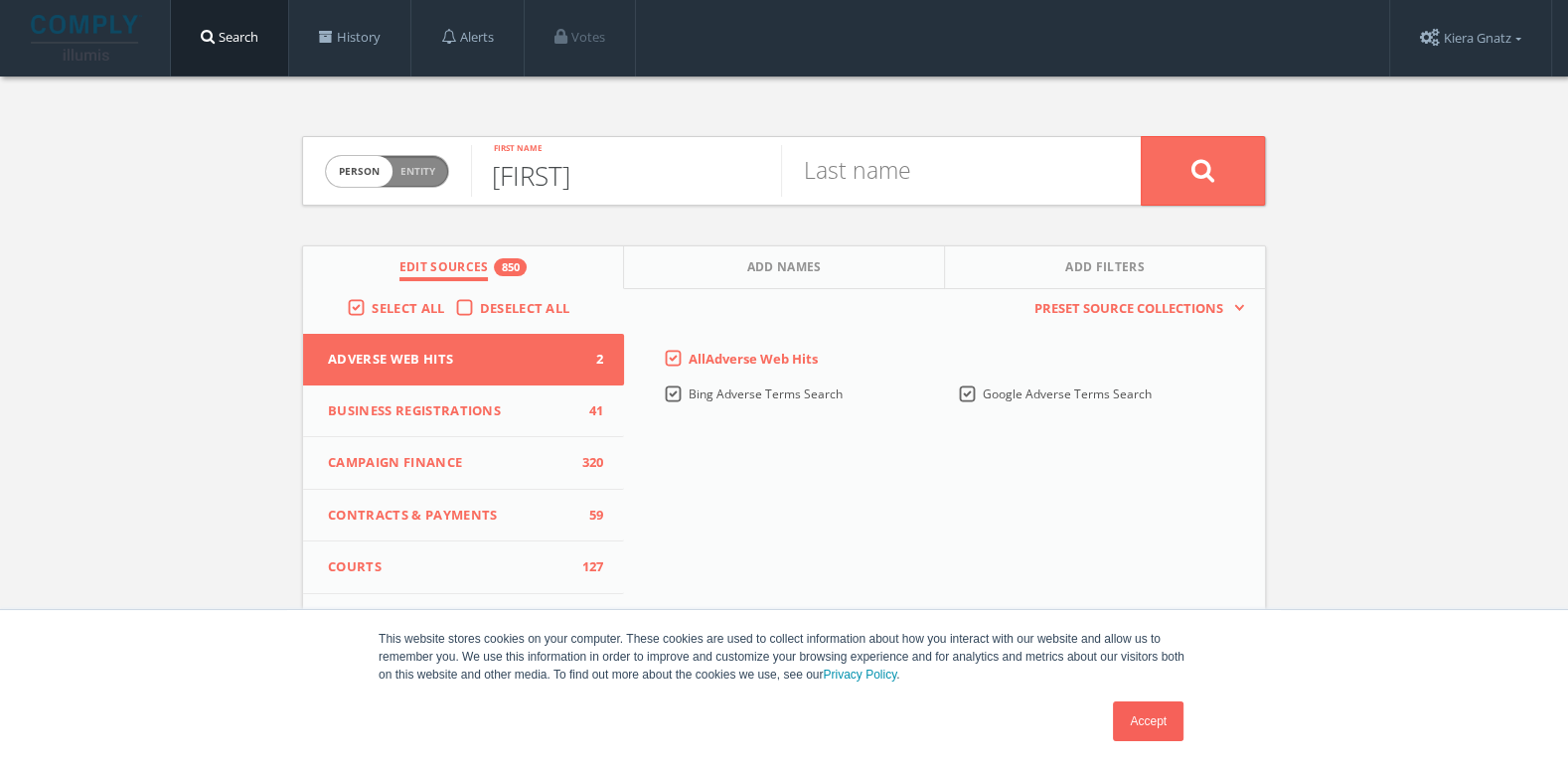 type on "[FIRST]" 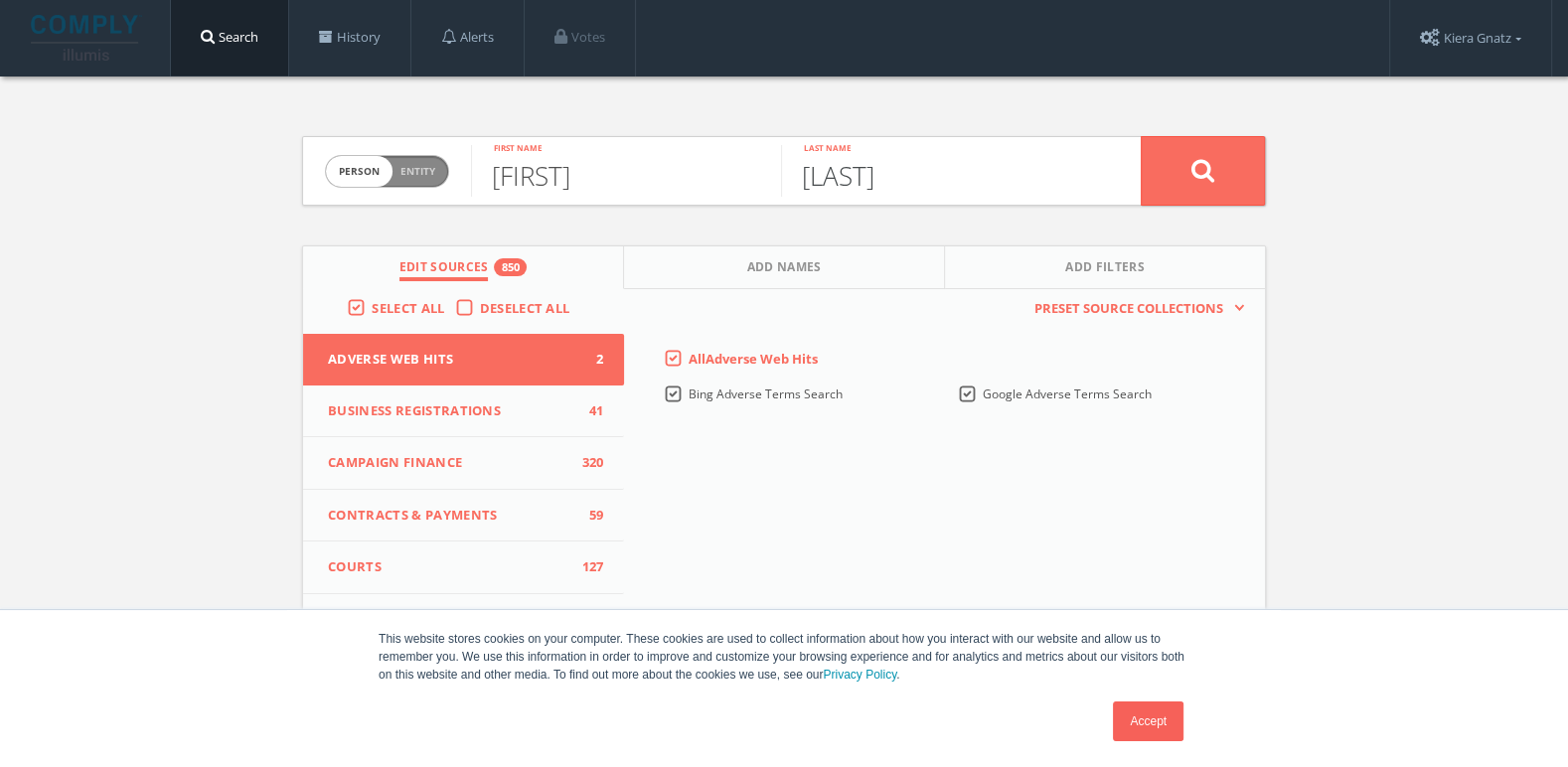 type on "[LAST]" 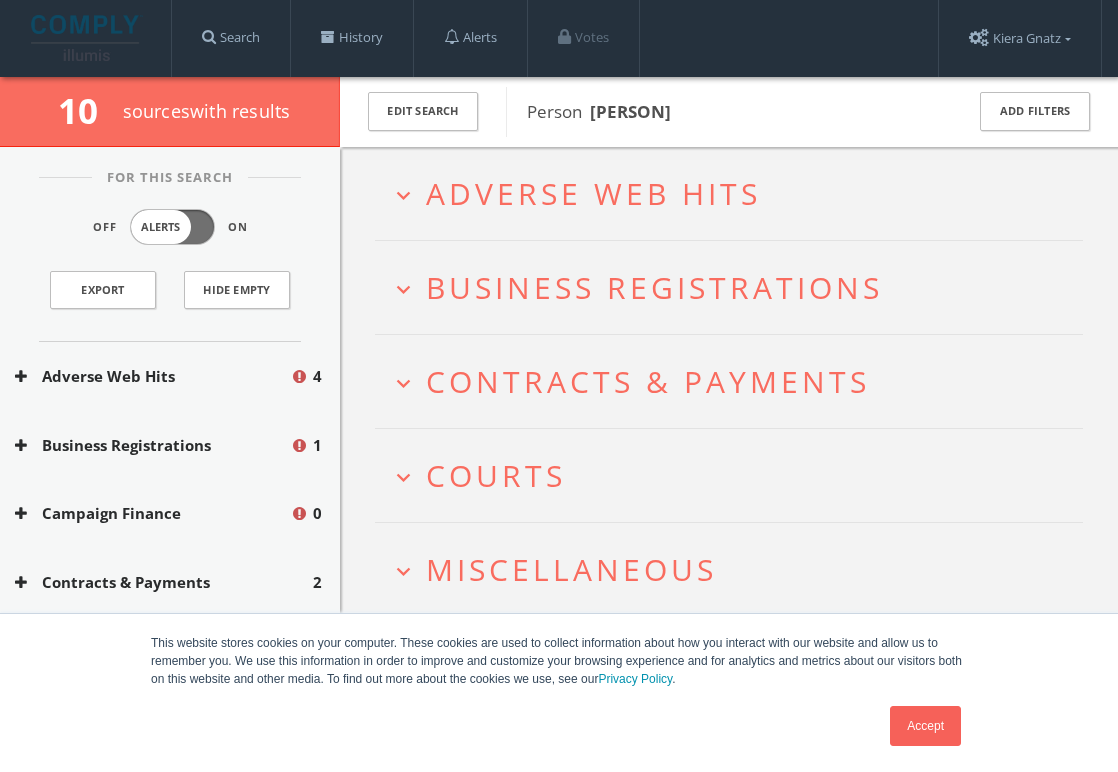 scroll, scrollTop: 0, scrollLeft: 0, axis: both 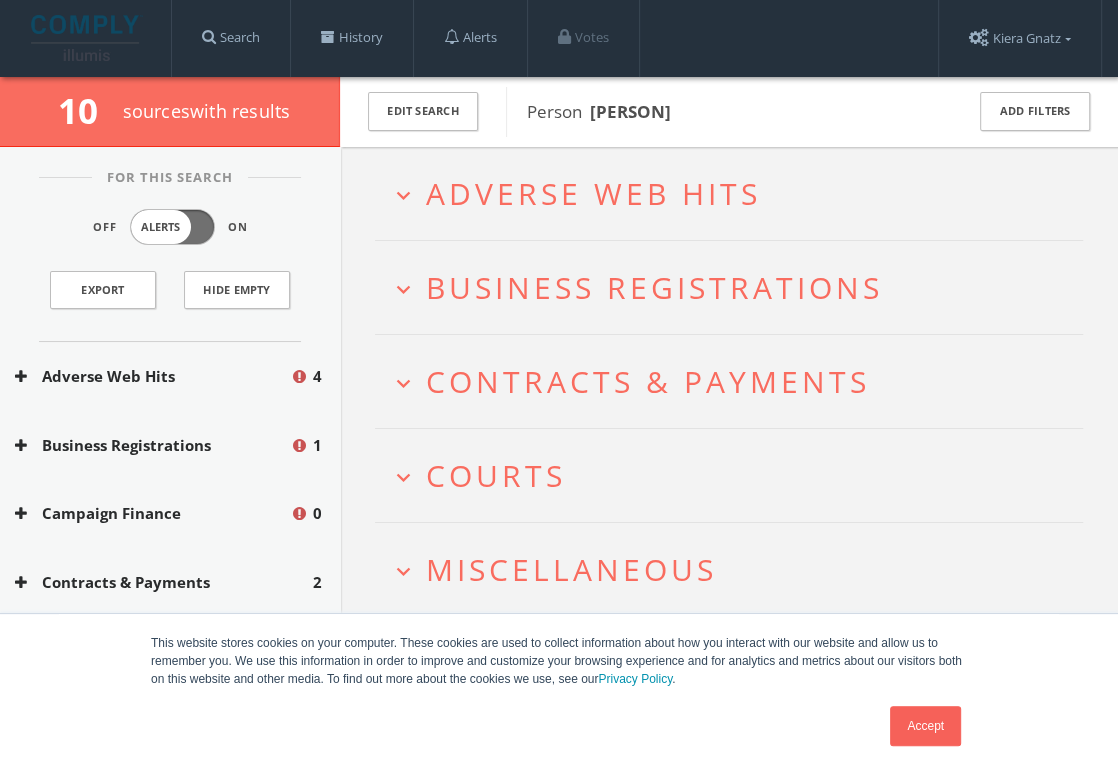 click on "expand_more Courts" at bounding box center (729, 475) 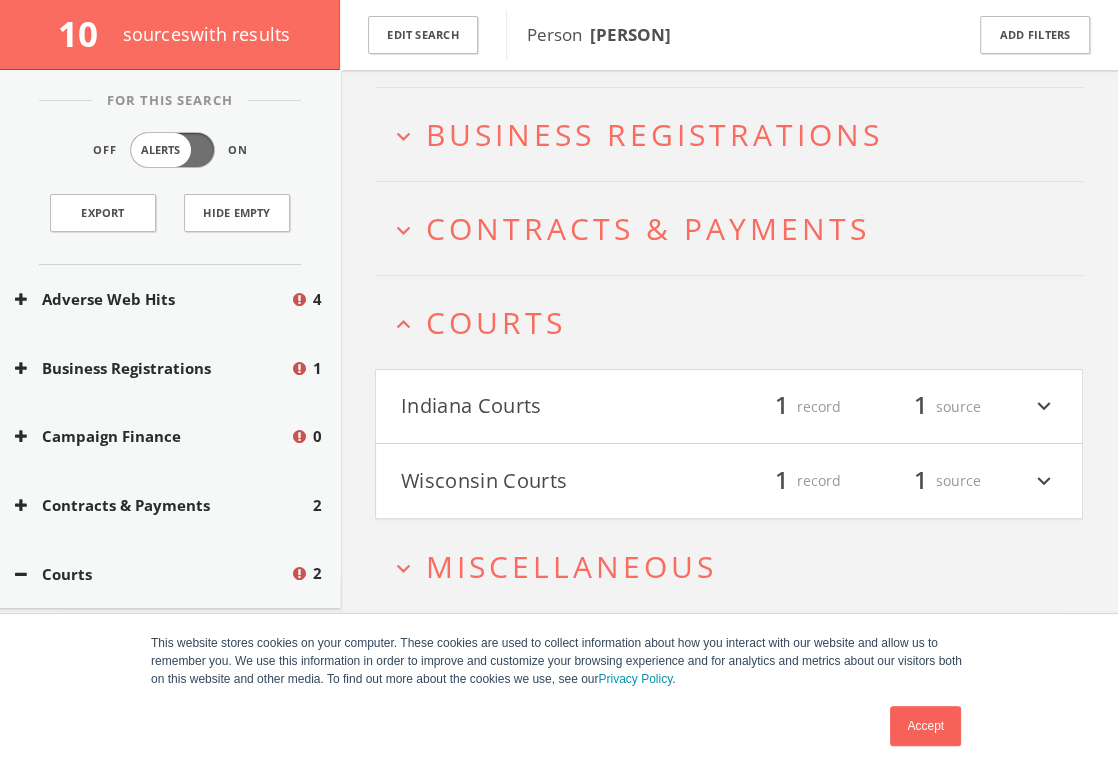 click on "Indiana Courts" at bounding box center (556, 407) 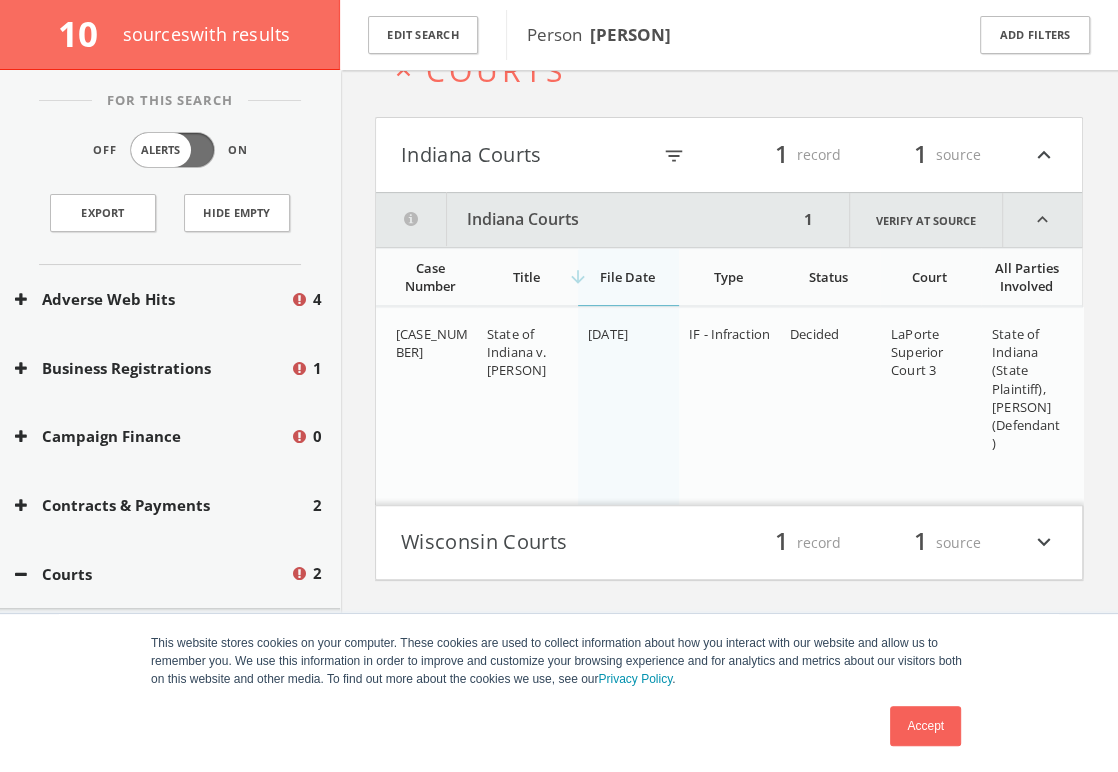 scroll, scrollTop: 475, scrollLeft: 0, axis: vertical 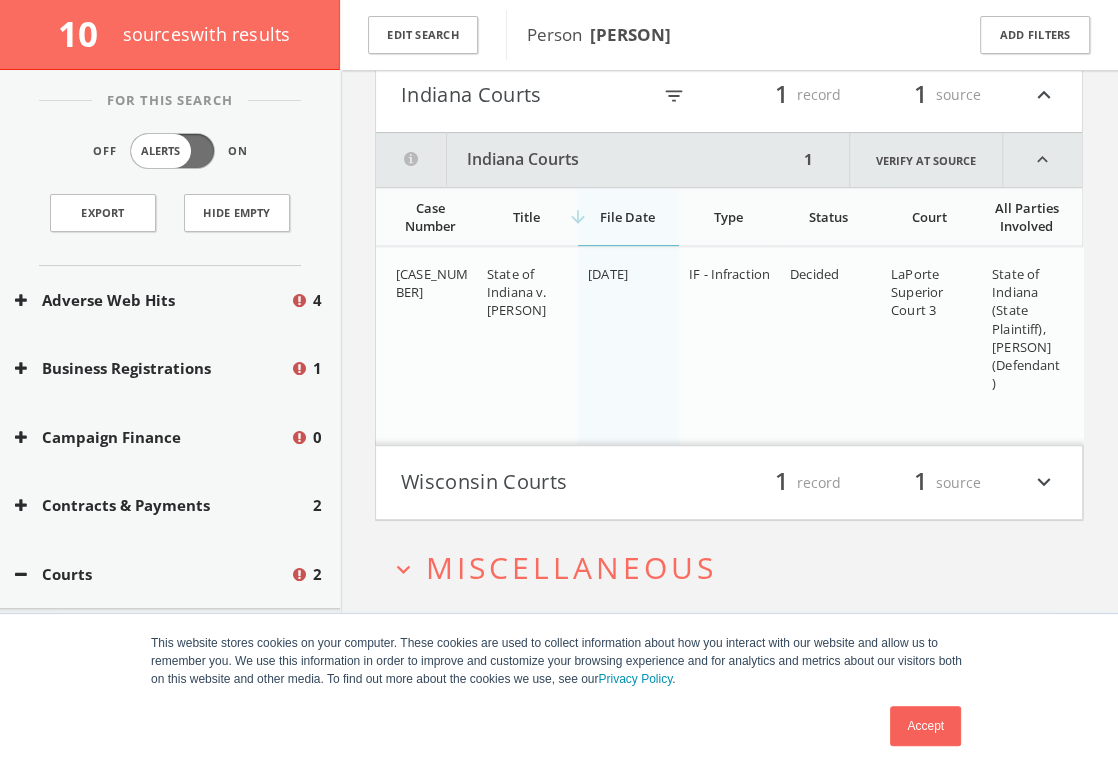 click on "Wisconsin Courts" at bounding box center [556, 483] 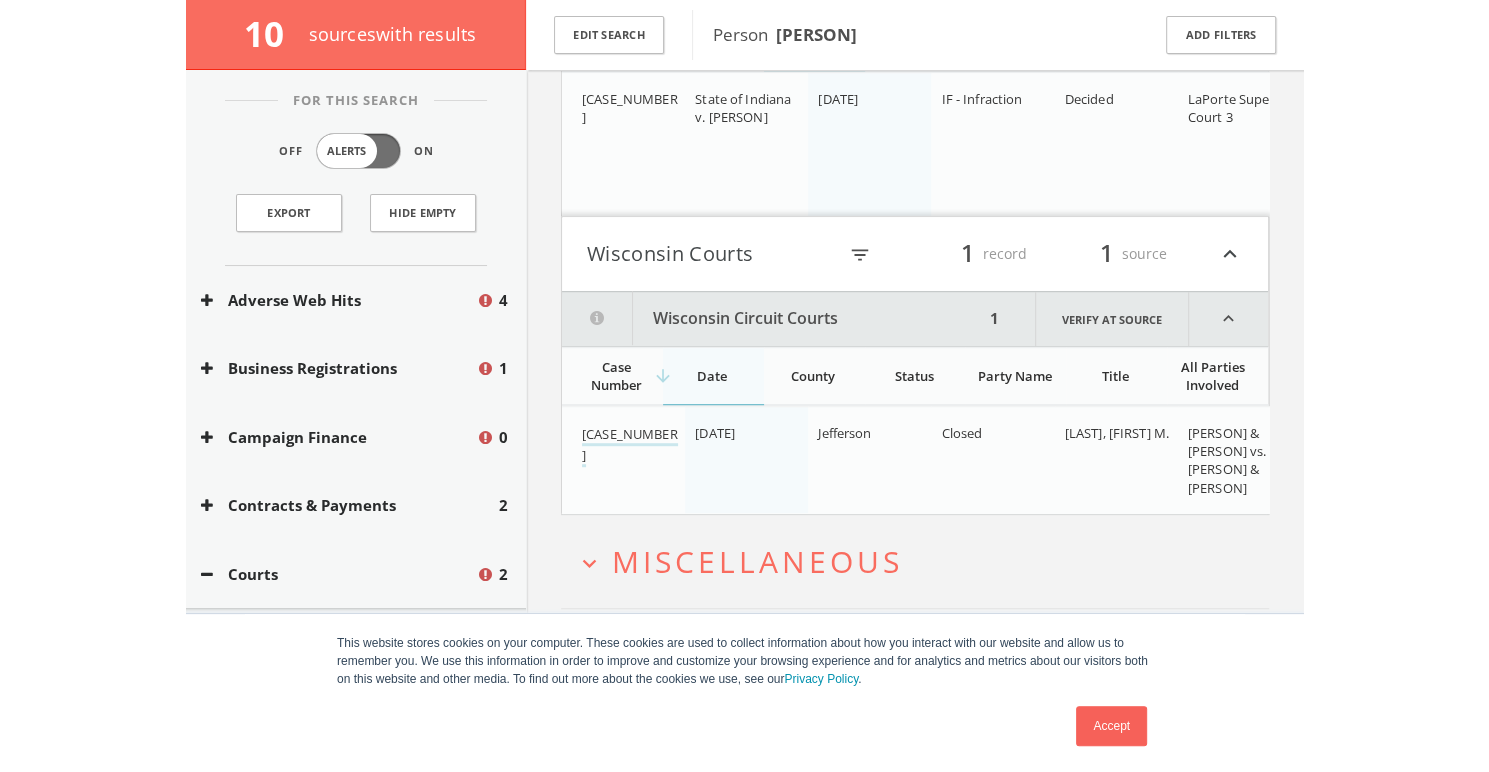 scroll, scrollTop: 601, scrollLeft: 0, axis: vertical 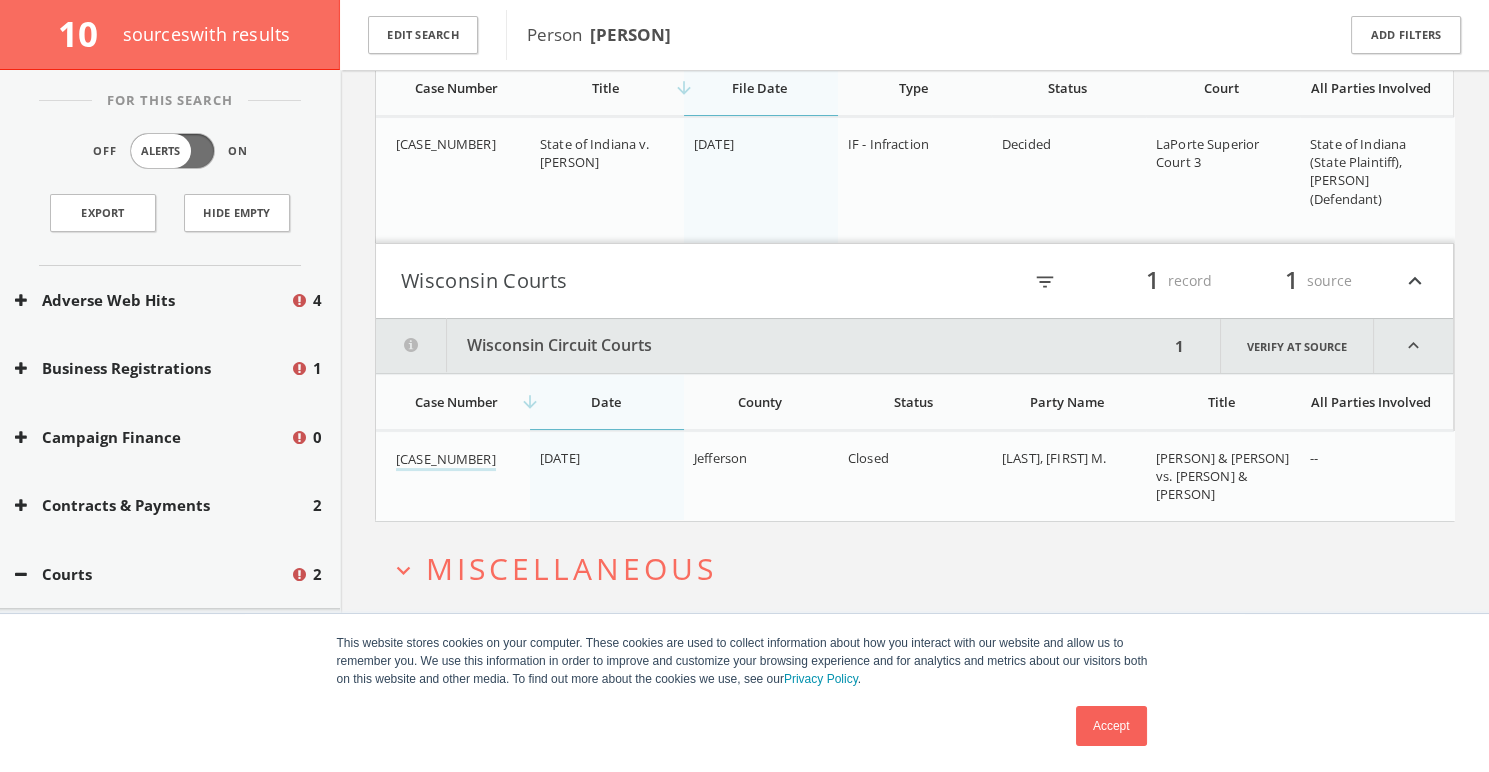 click on "Miscellaneous" at bounding box center [571, 568] 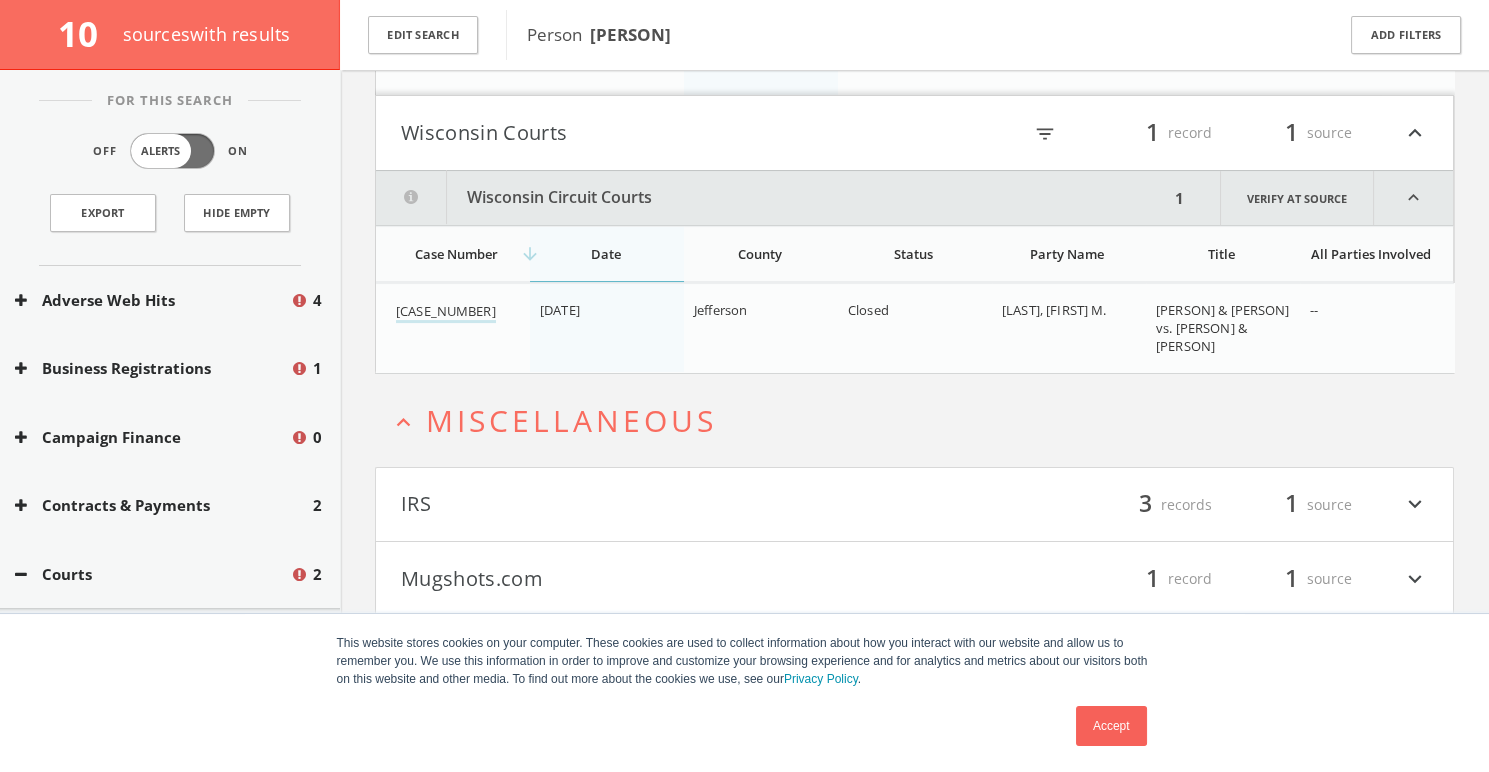 click on "Mugshots.com" at bounding box center [658, 579] 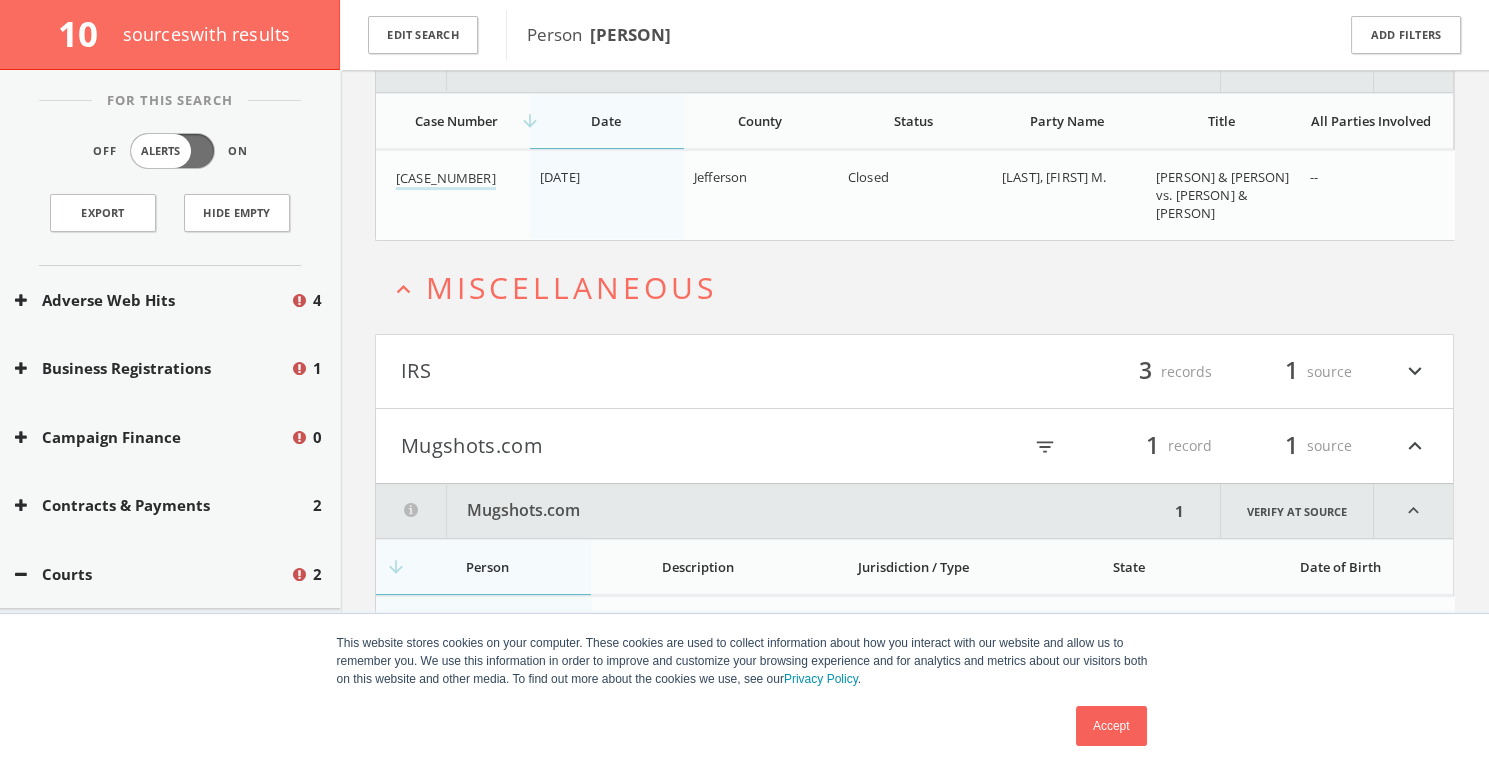 scroll, scrollTop: 969, scrollLeft: 0, axis: vertical 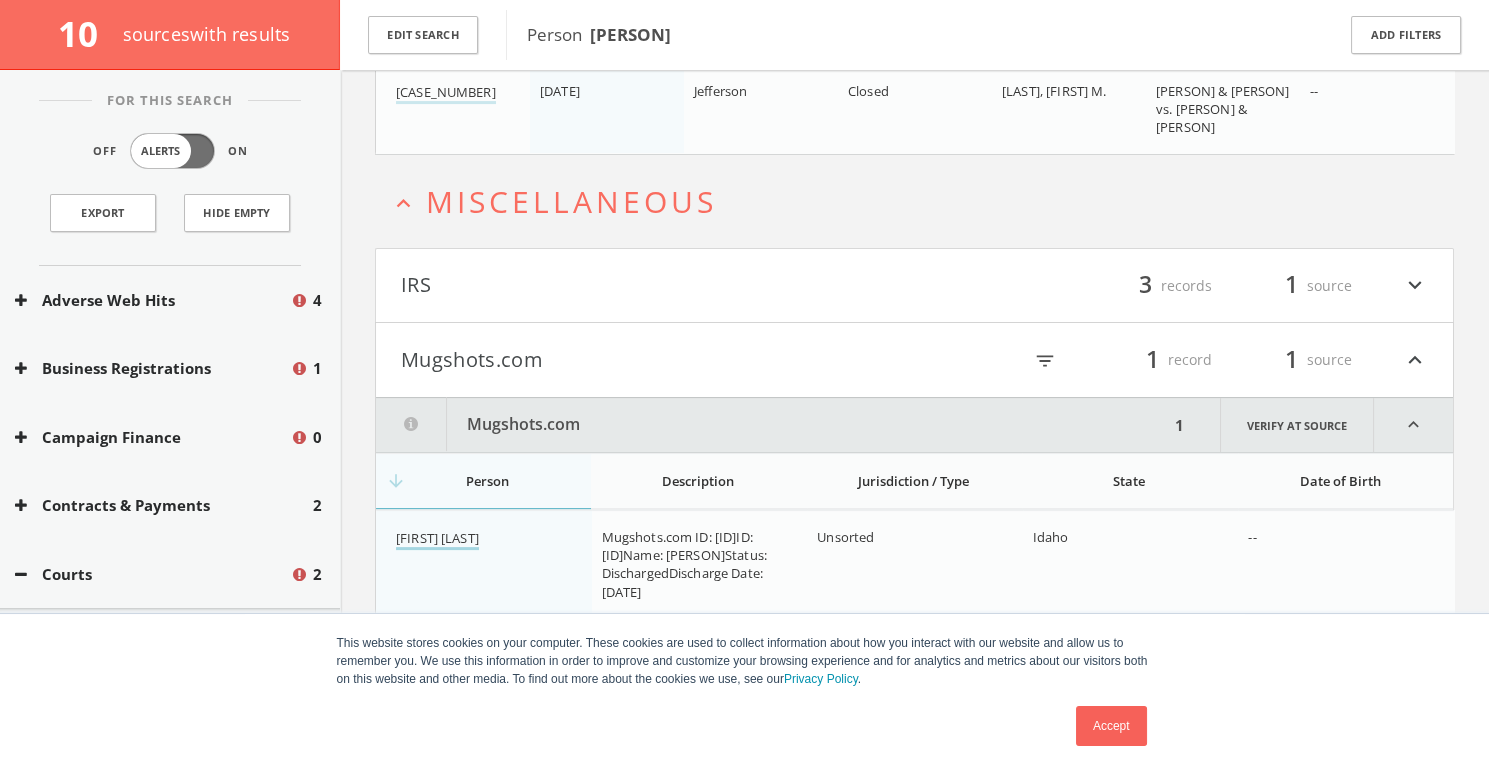 type 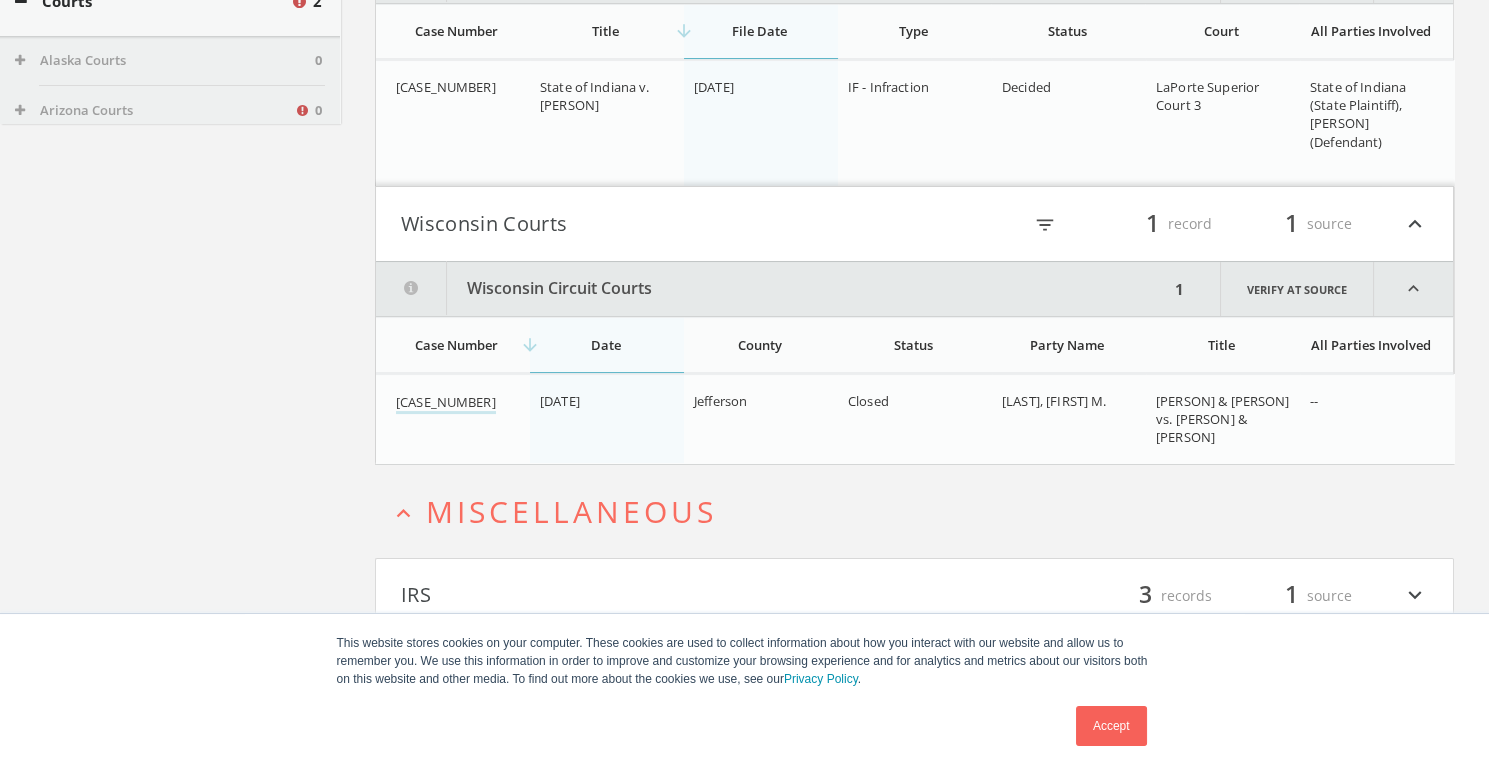 scroll, scrollTop: 0, scrollLeft: 0, axis: both 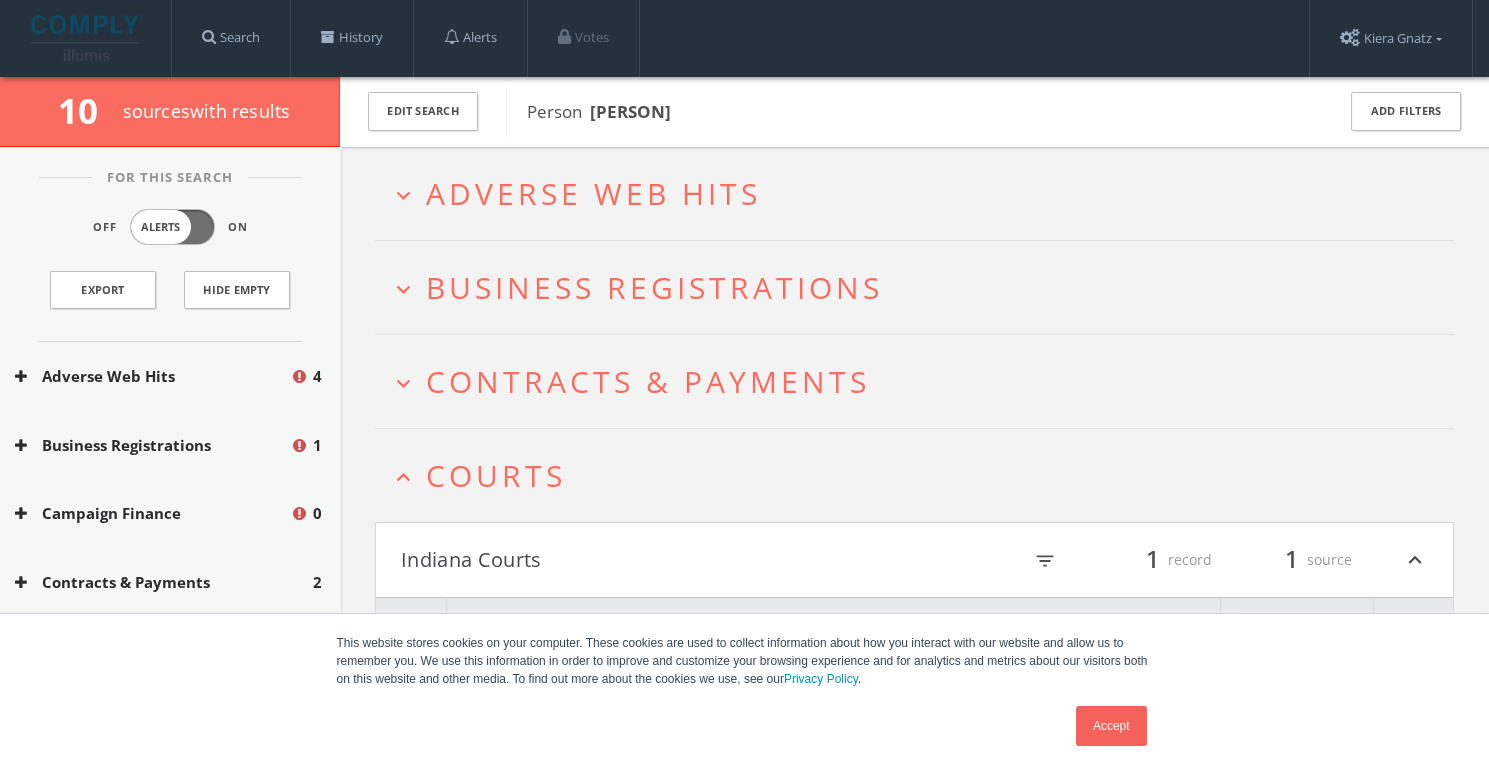 click on "Adverse Web Hits" at bounding box center [593, 193] 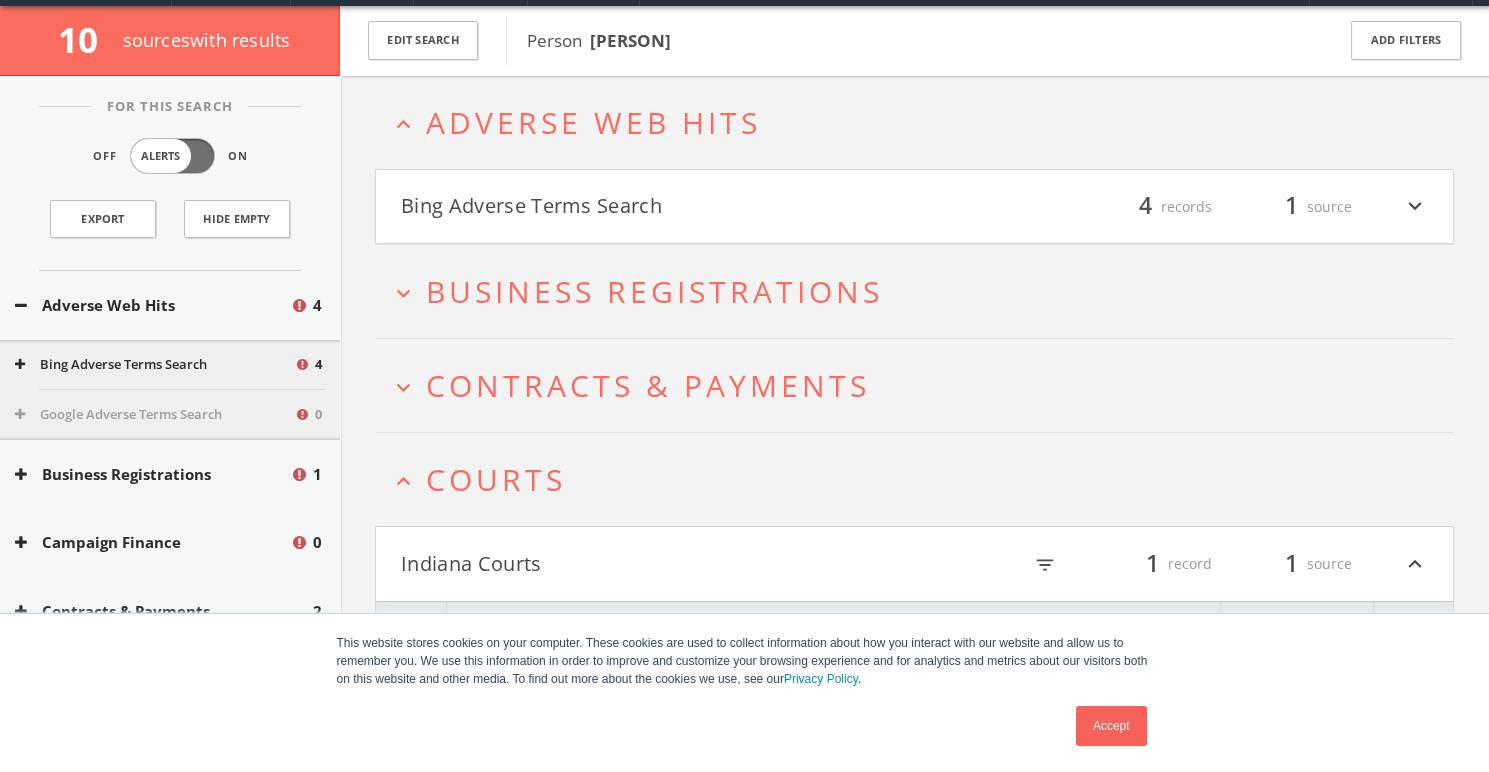 click on "This website stores cookies on your computer. These cookies are used to collect information about how you interact with our website and allow us to remember you. We use this information in order to improve and customize your browsing experience and for analytics and metrics about our visitors both on this website and other media. To find out more about the cookies we use, see our  Privacy Policy .
Accept
Search
History
Alerts
Votes
Kiera Gnatz
Edit Profile
Change Password" 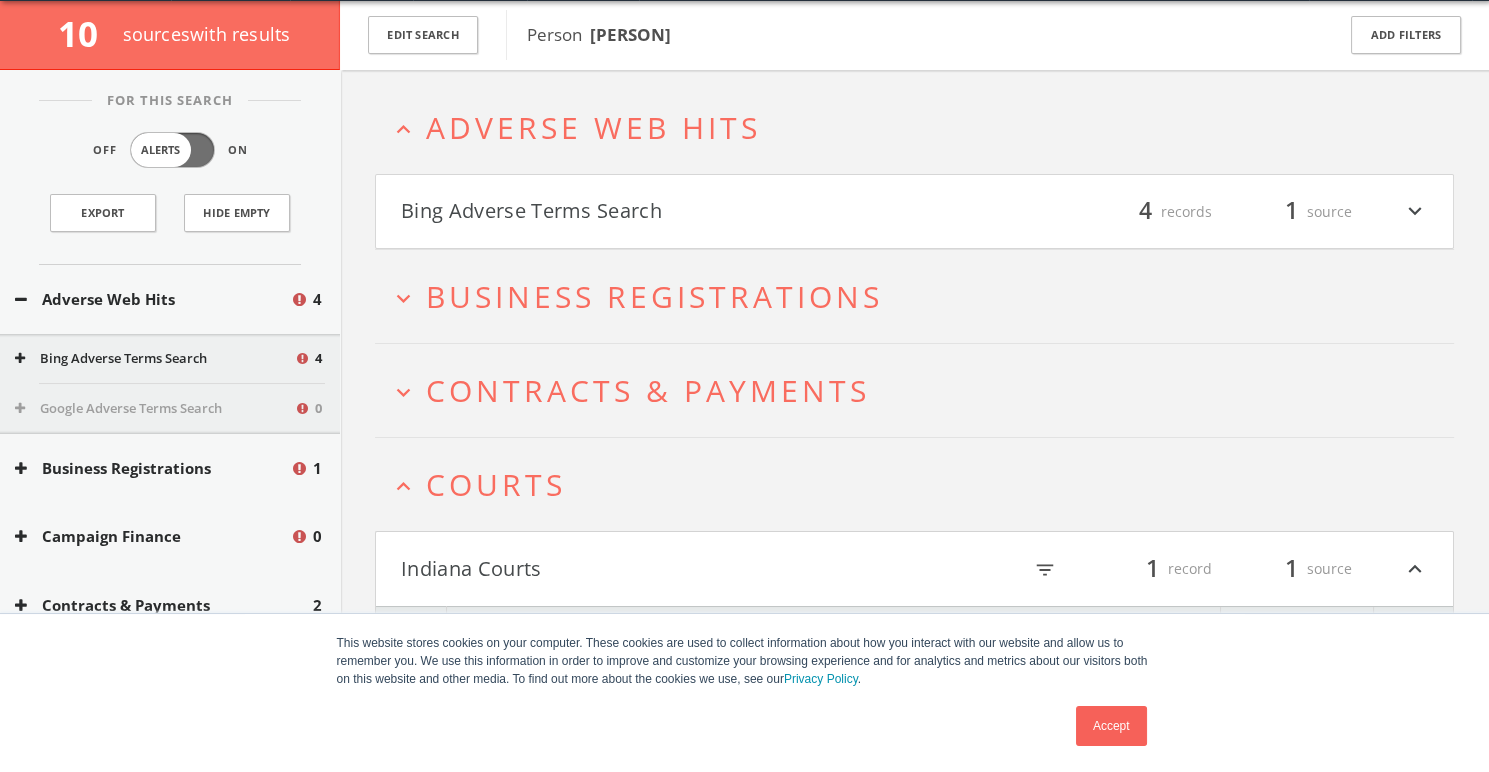 click on "Bing Adverse Terms Search" at bounding box center (658, 212) 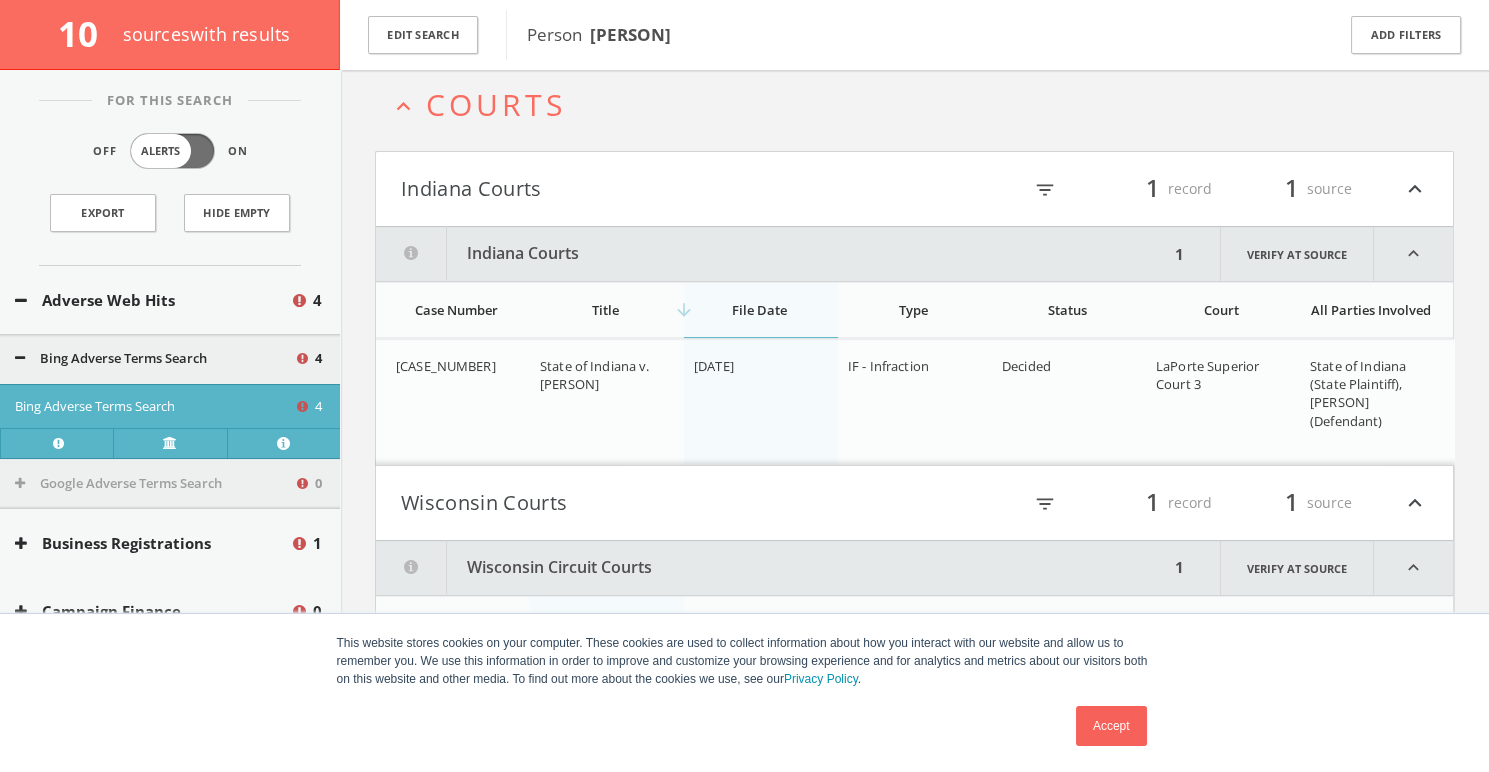 scroll, scrollTop: 1202, scrollLeft: 0, axis: vertical 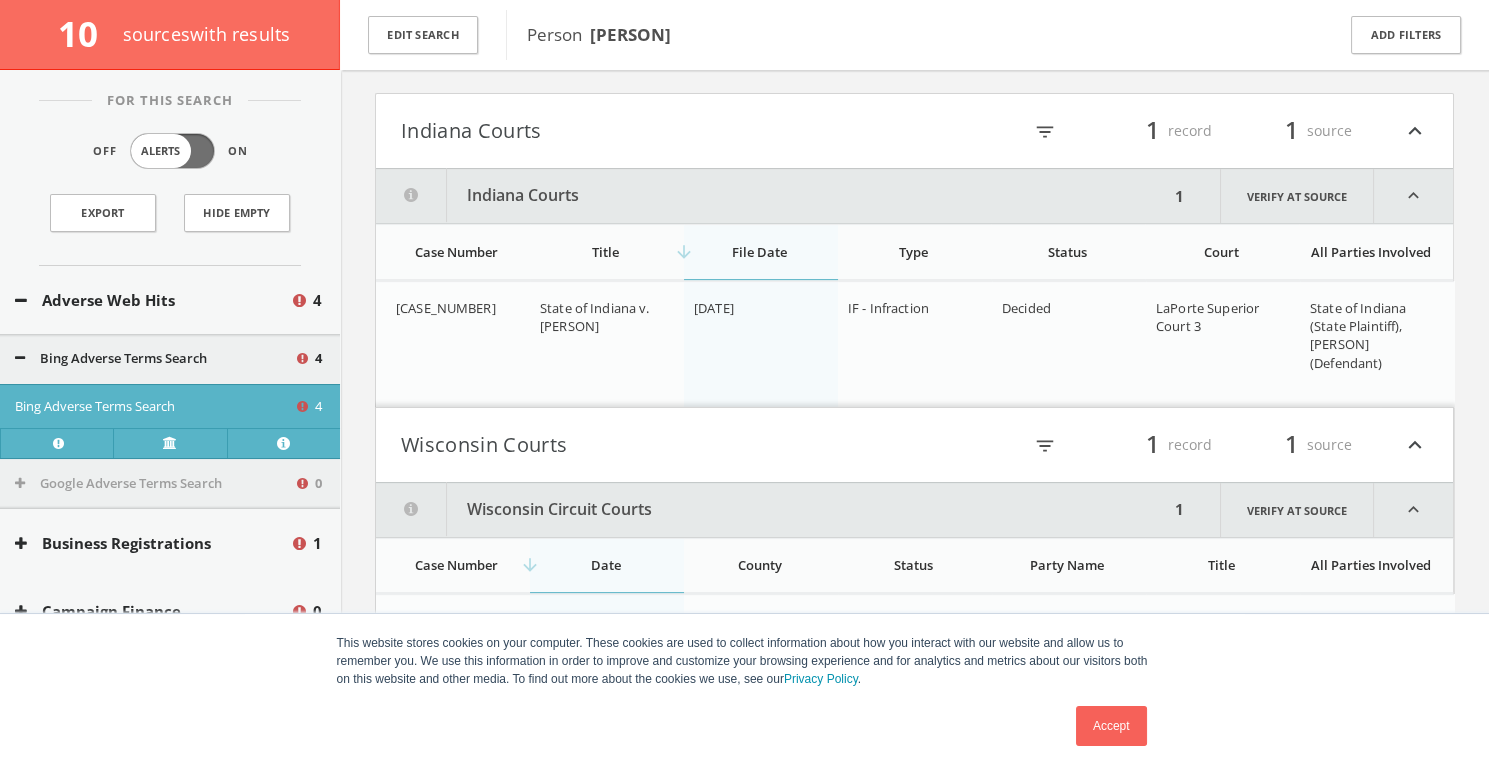 type 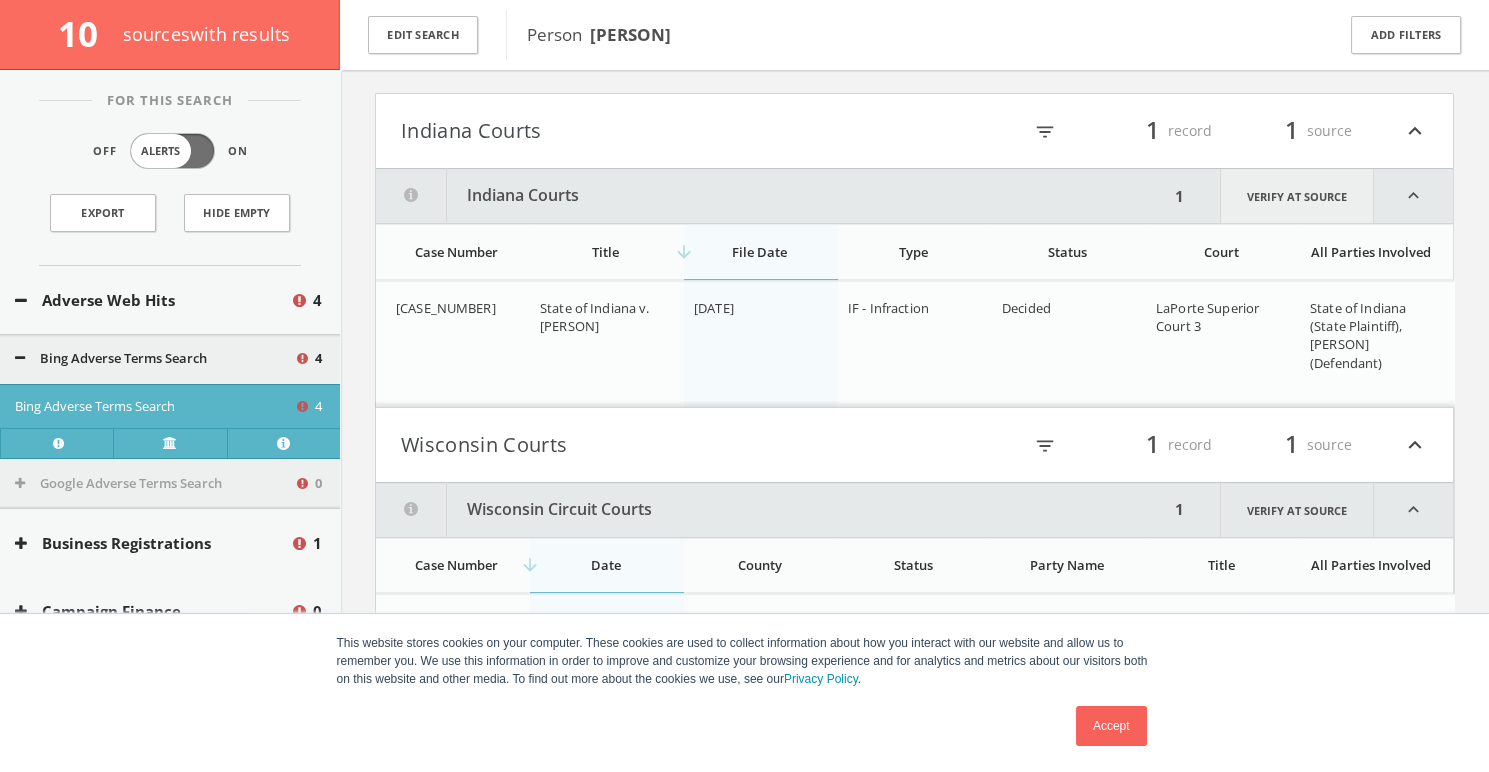 click on "Verify at source" at bounding box center (1297, 196) 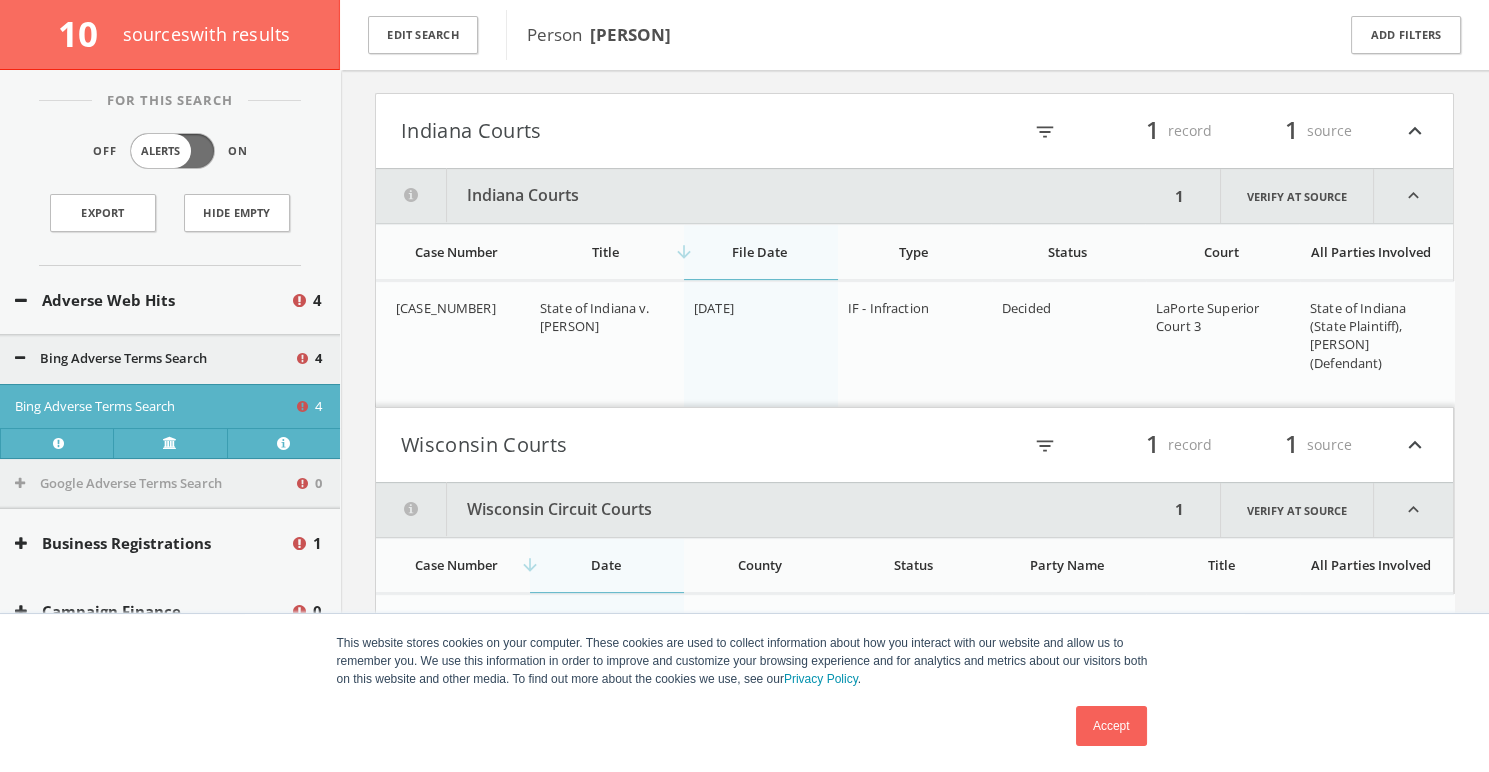 drag, startPoint x: 443, startPoint y: 320, endPoint x: 393, endPoint y: 305, distance: 52.201534 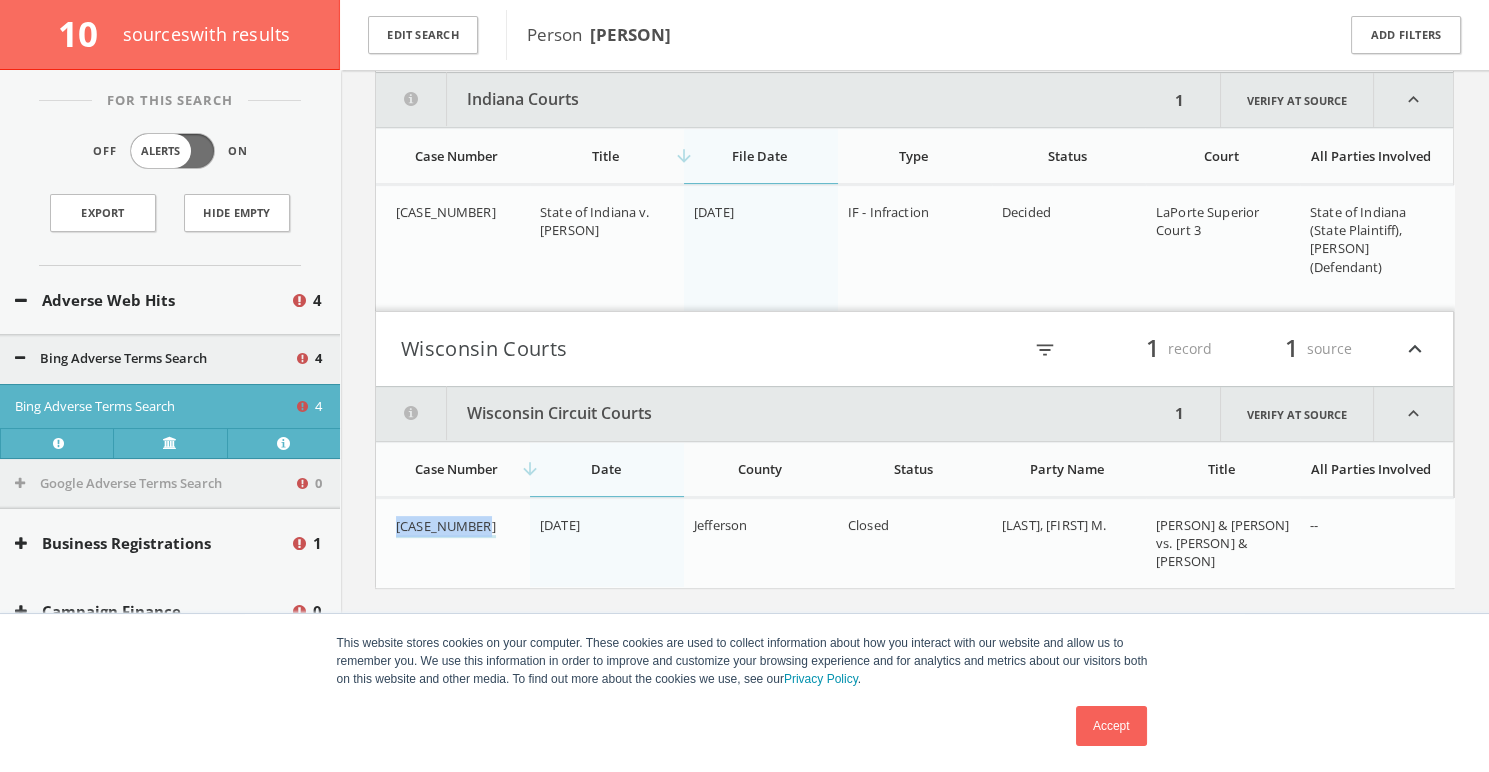 drag, startPoint x: 499, startPoint y: 517, endPoint x: 388, endPoint y: 517, distance: 111 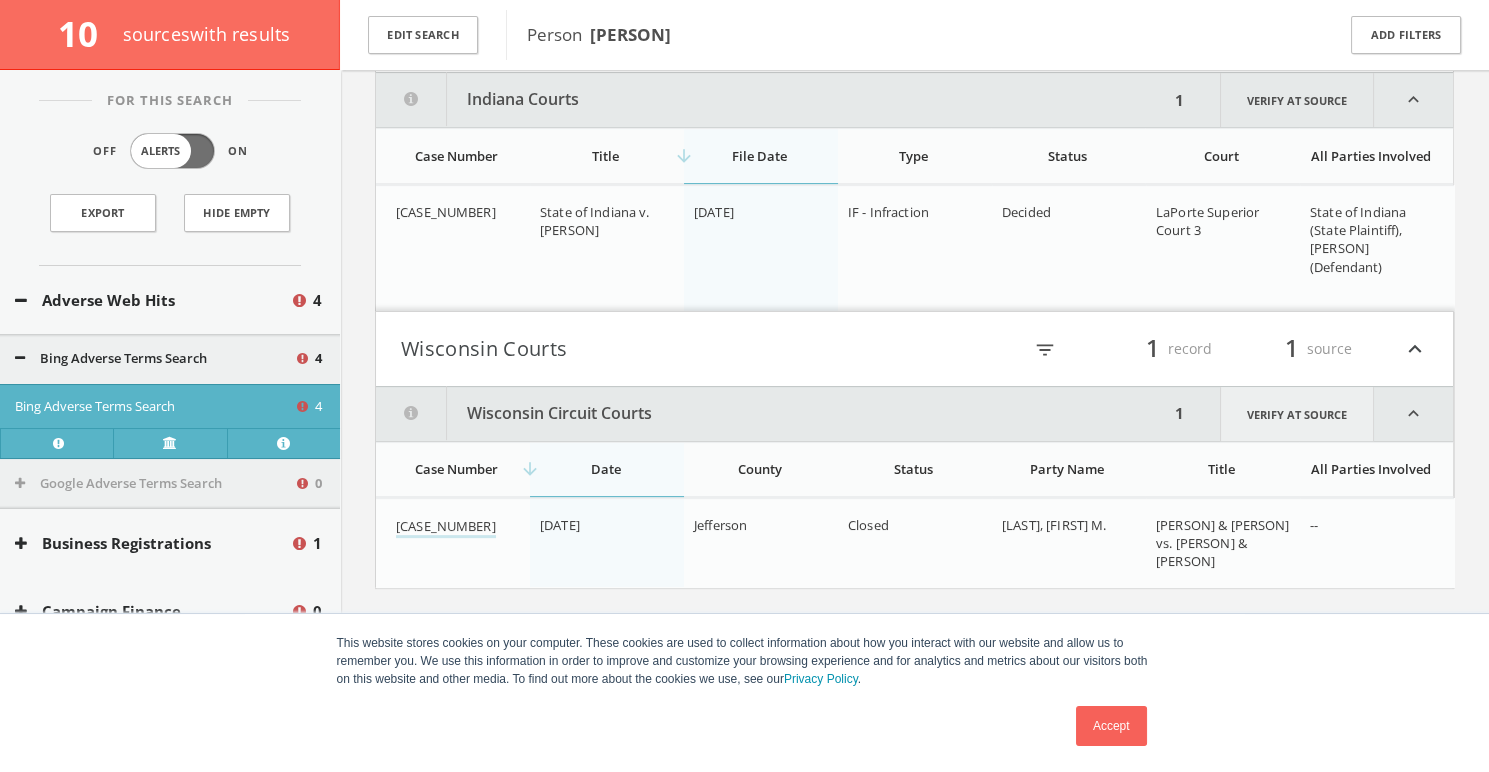 click on "Verify at source" at bounding box center [1297, 414] 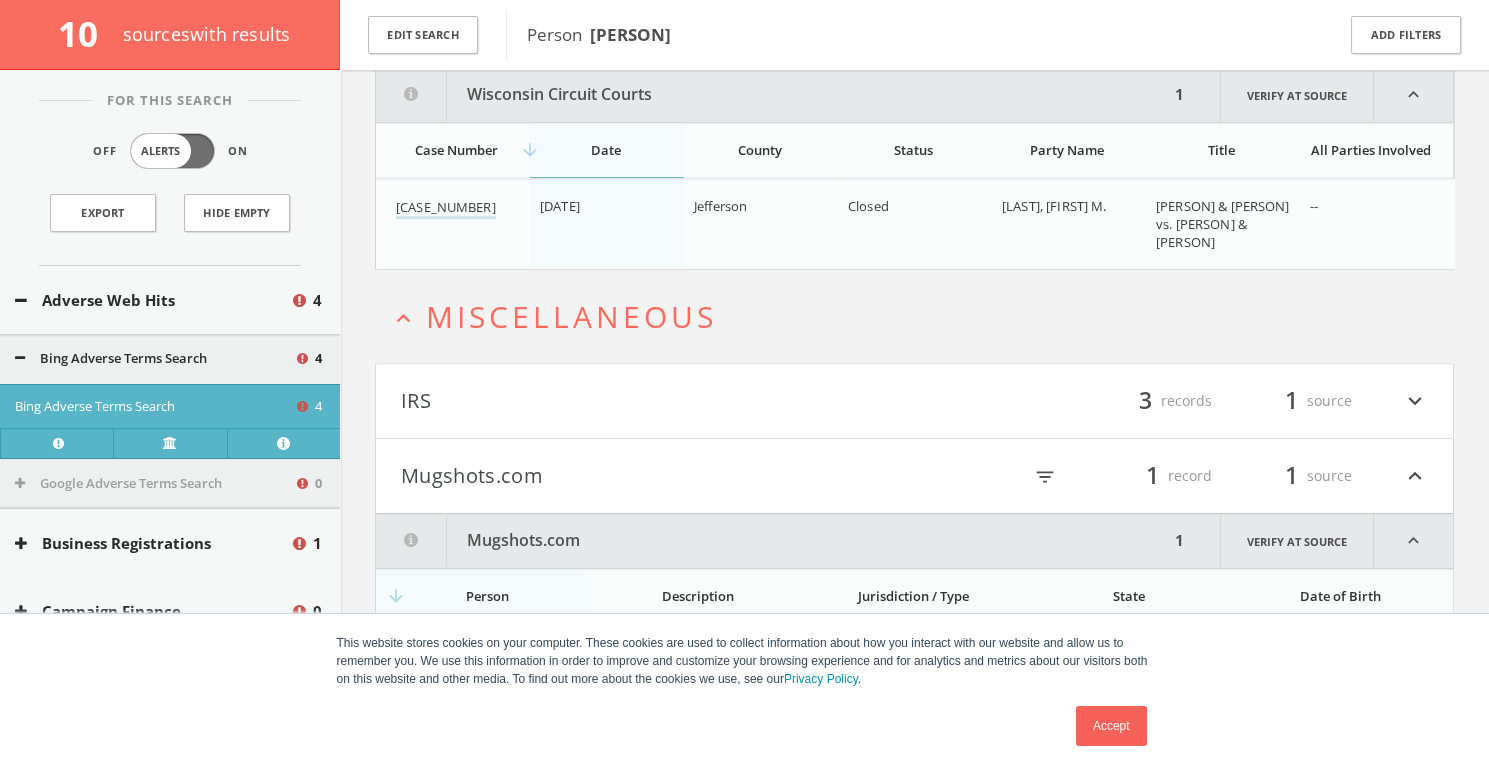 scroll, scrollTop: 1731, scrollLeft: 0, axis: vertical 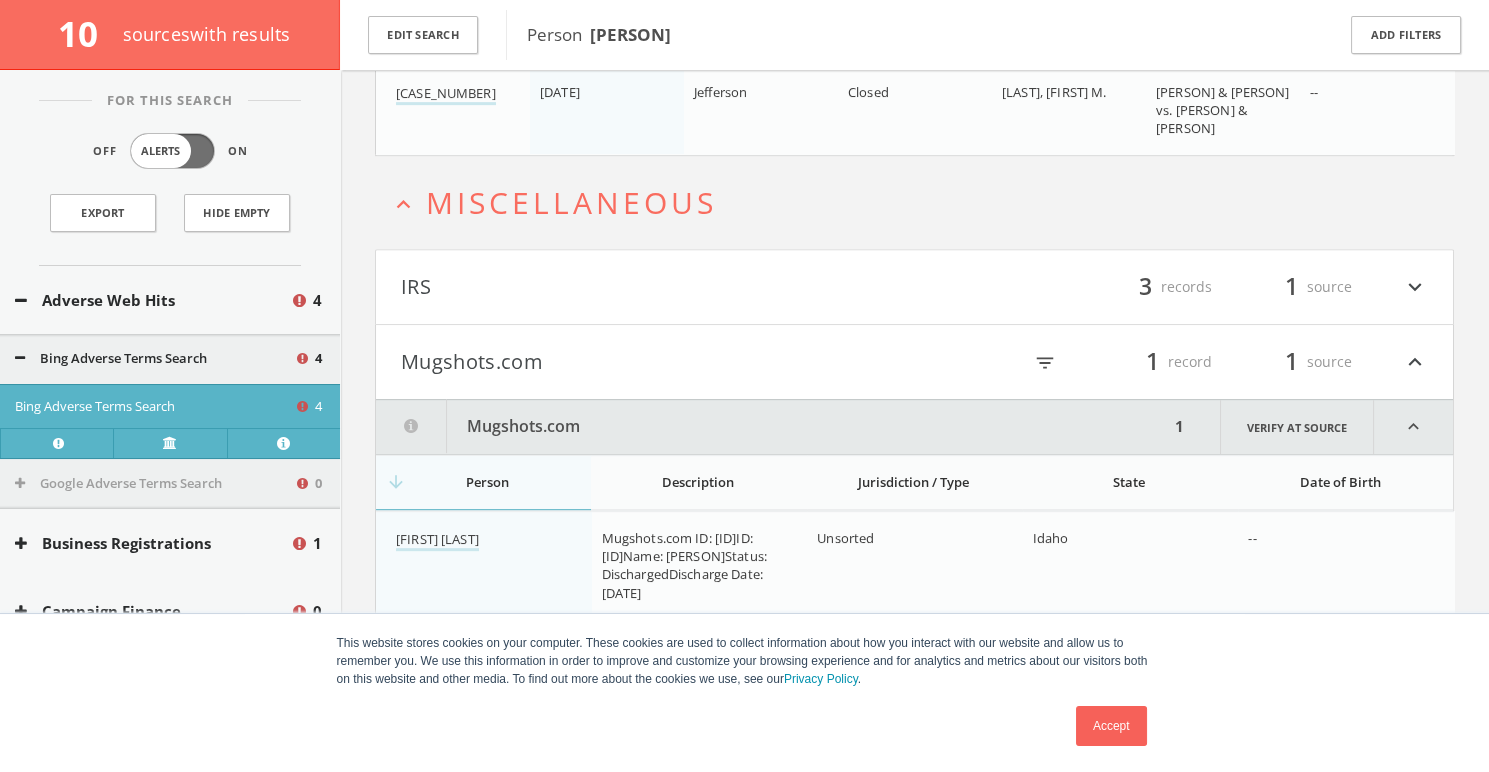 click on "Accept" at bounding box center [1111, 726] 